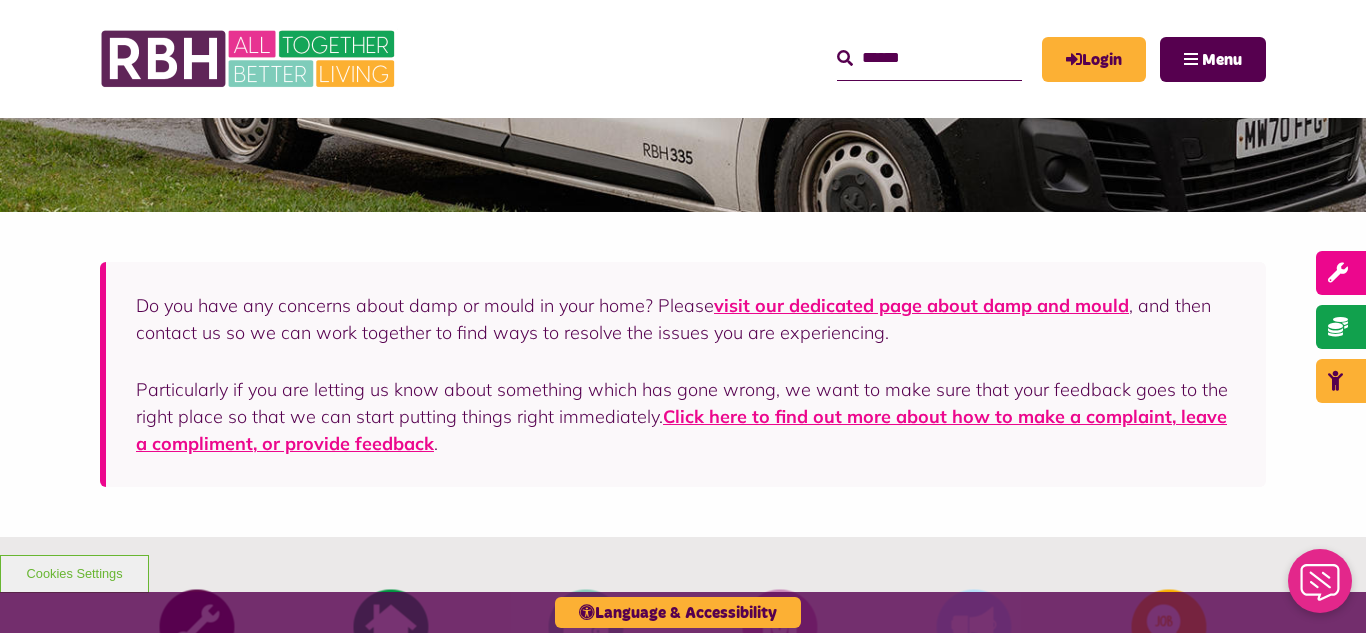 scroll, scrollTop: 520, scrollLeft: 0, axis: vertical 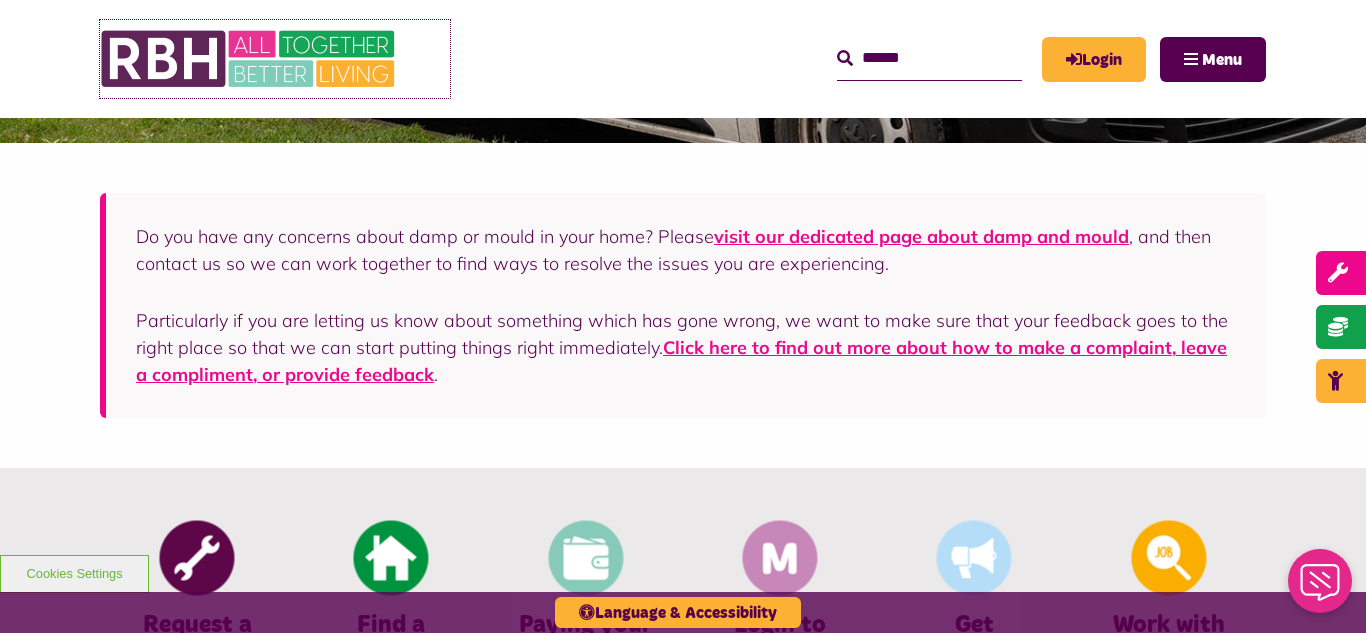 click at bounding box center [250, 59] 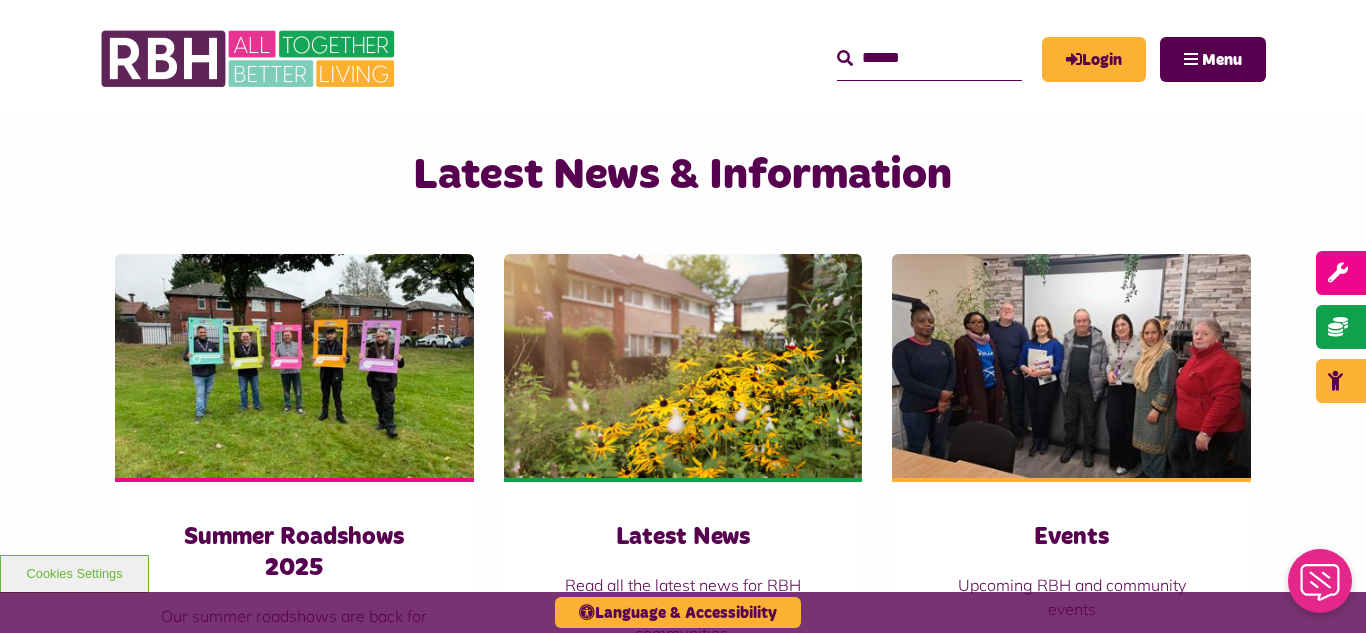scroll, scrollTop: 1240, scrollLeft: 0, axis: vertical 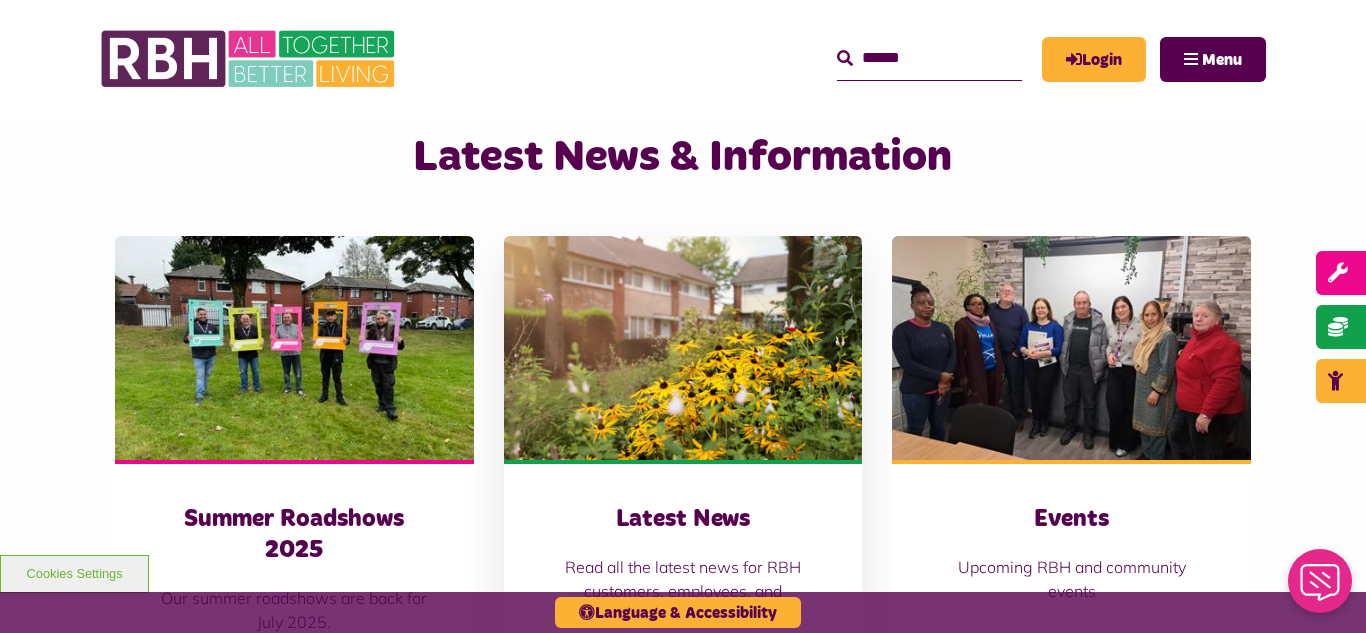click at bounding box center [683, 348] 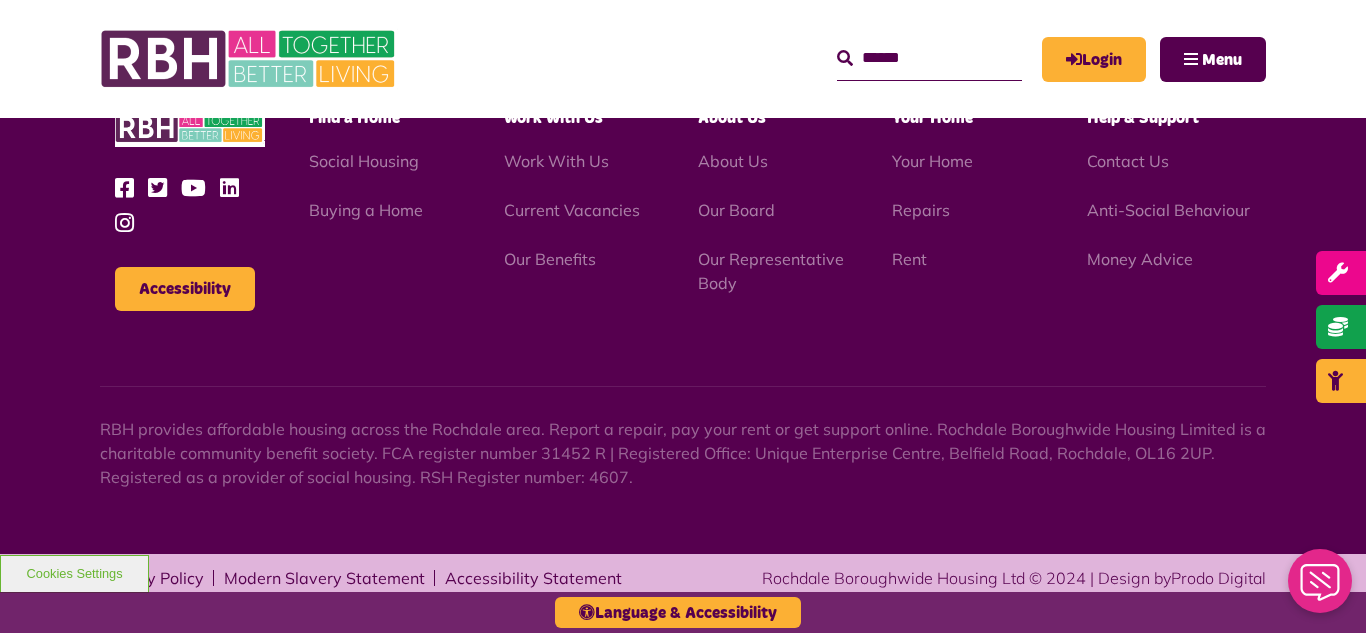 scroll, scrollTop: 2177, scrollLeft: 0, axis: vertical 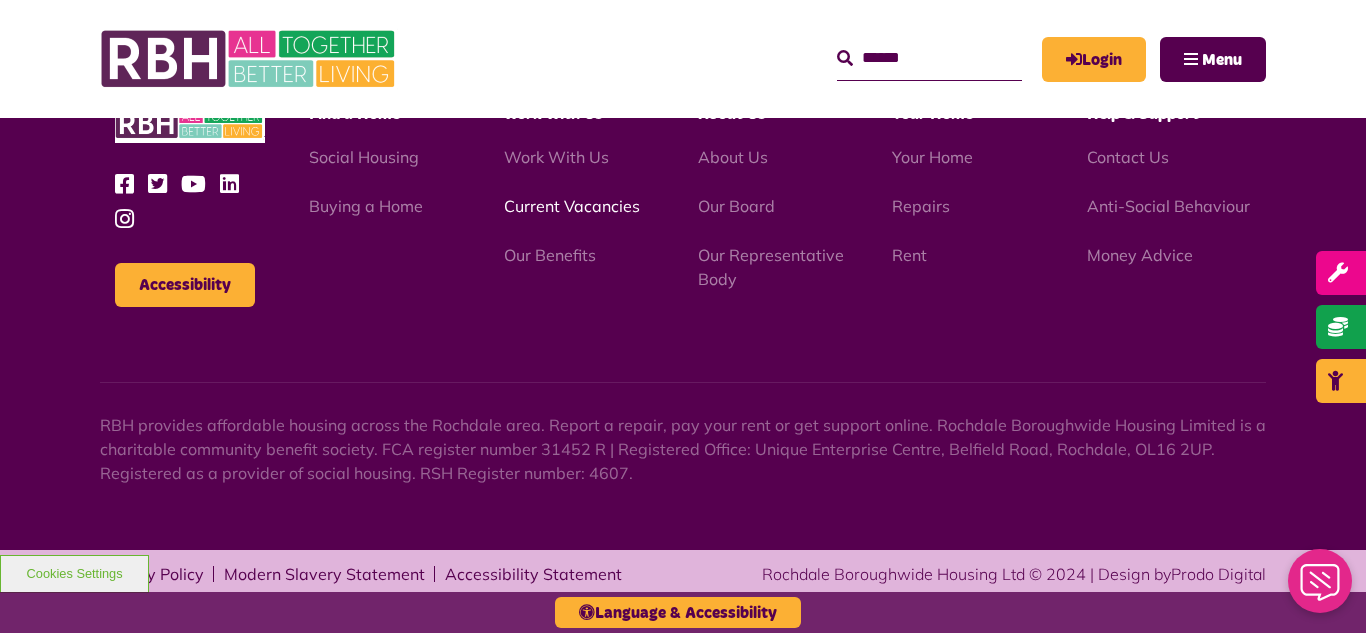 click on "Current Vacancies" at bounding box center [572, 206] 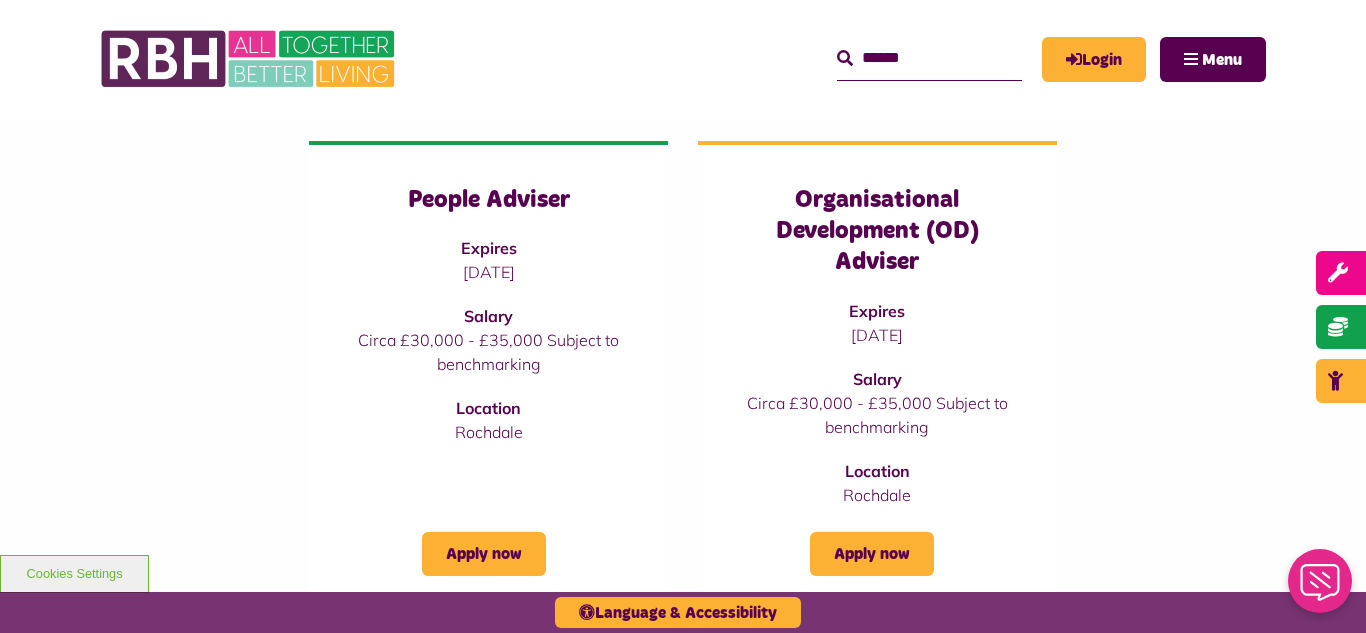 scroll, scrollTop: 1200, scrollLeft: 0, axis: vertical 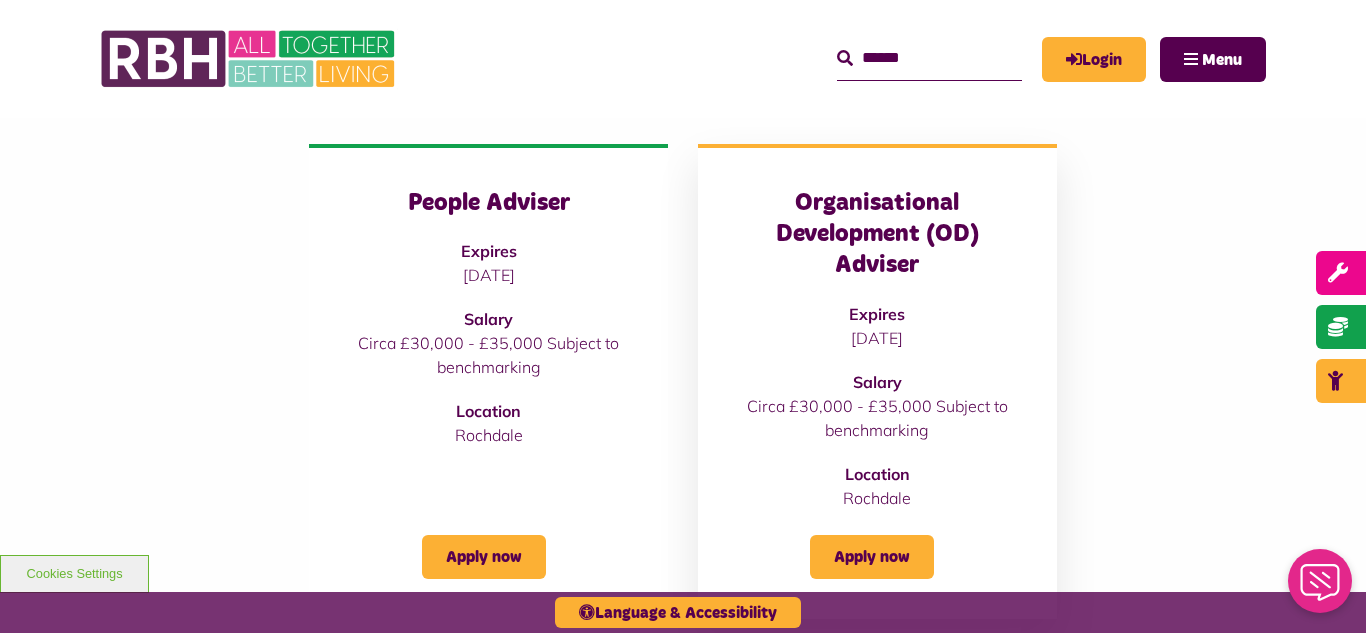 click on "[DATE]" at bounding box center [877, 338] 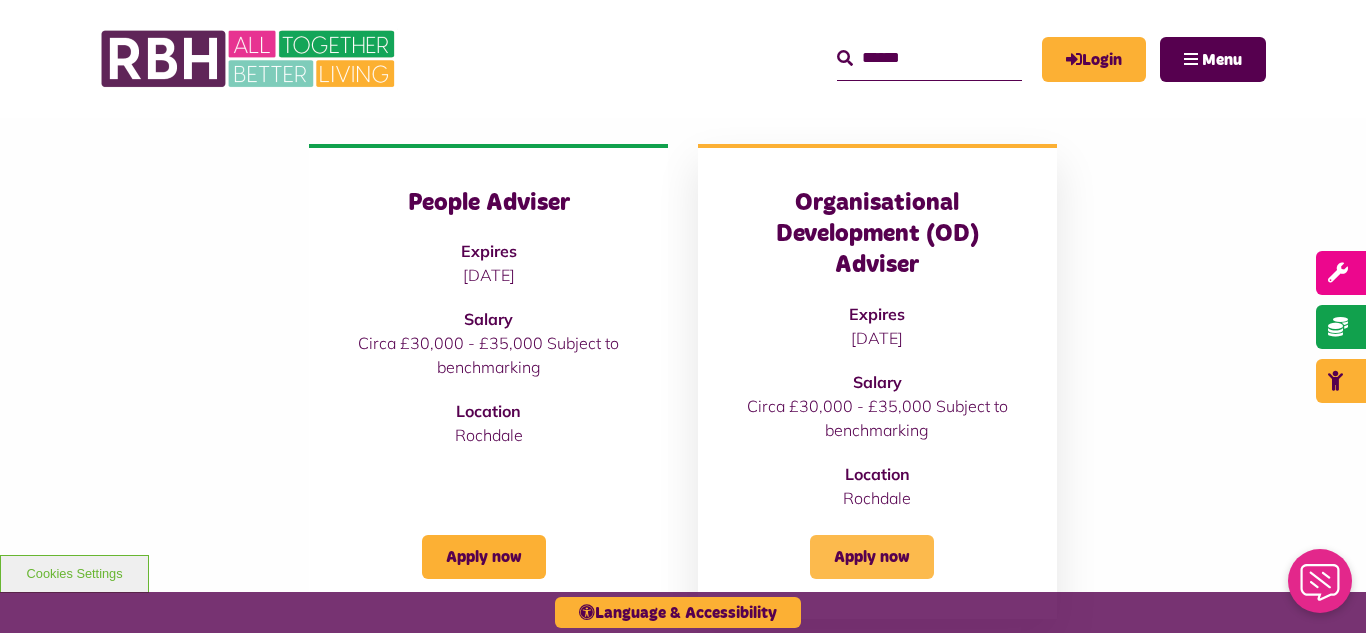 click on "Apply now" at bounding box center (872, 557) 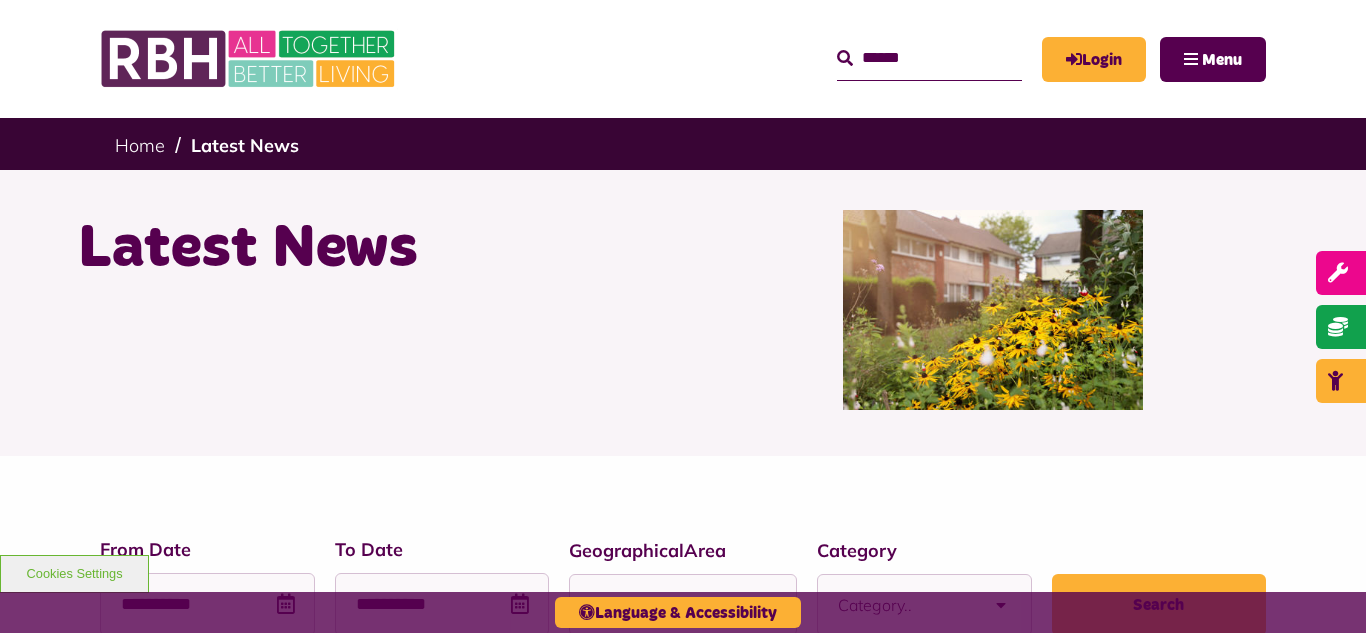 click on "Current Vacancies" at bounding box center (572, 2383) 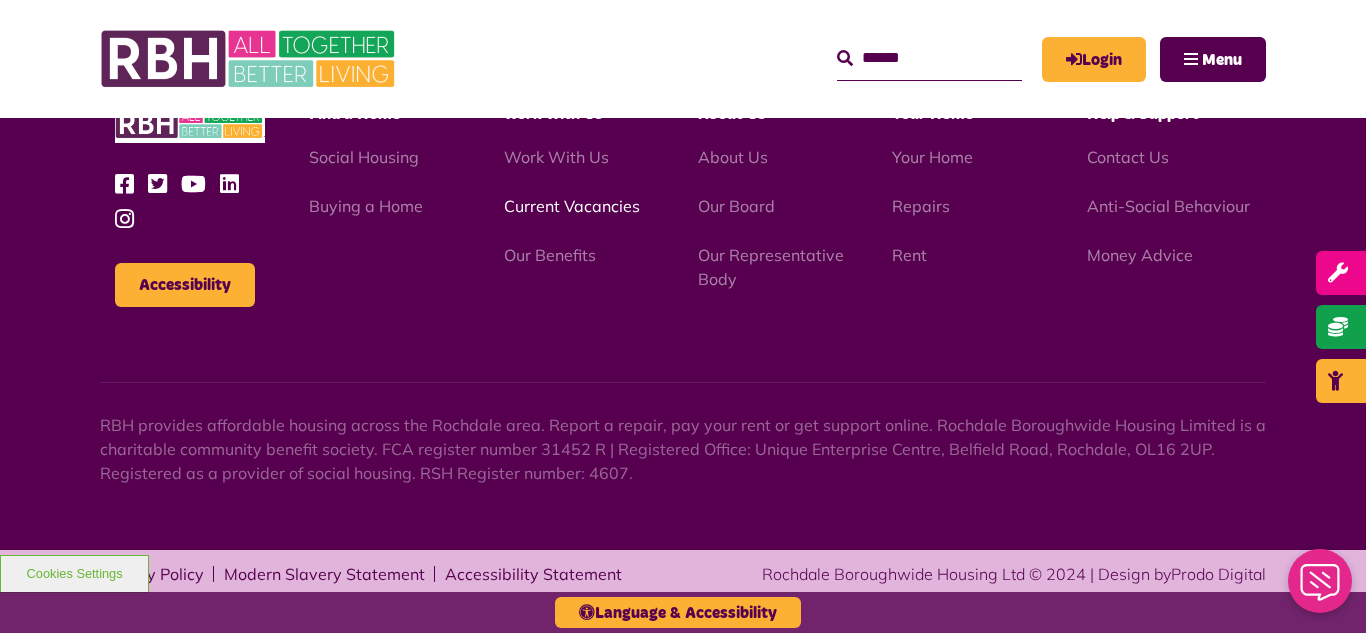 scroll, scrollTop: 0, scrollLeft: 0, axis: both 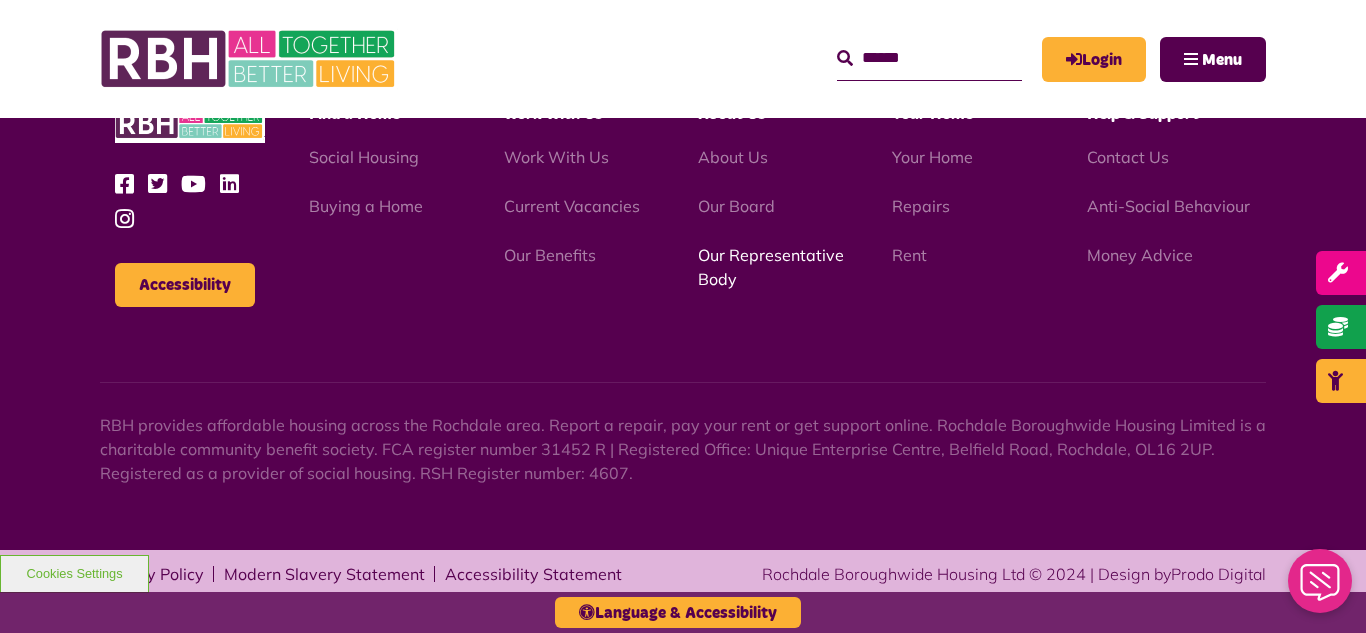 click on "Our Representative Body" at bounding box center [771, 267] 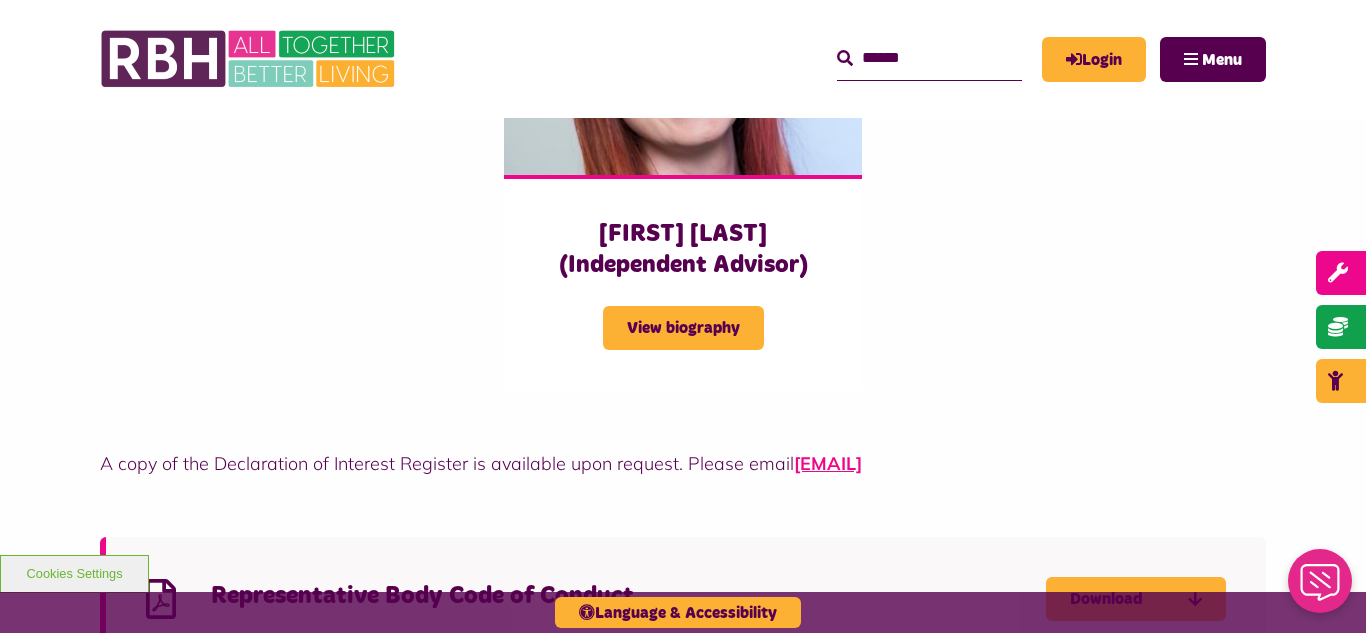scroll, scrollTop: 5160, scrollLeft: 0, axis: vertical 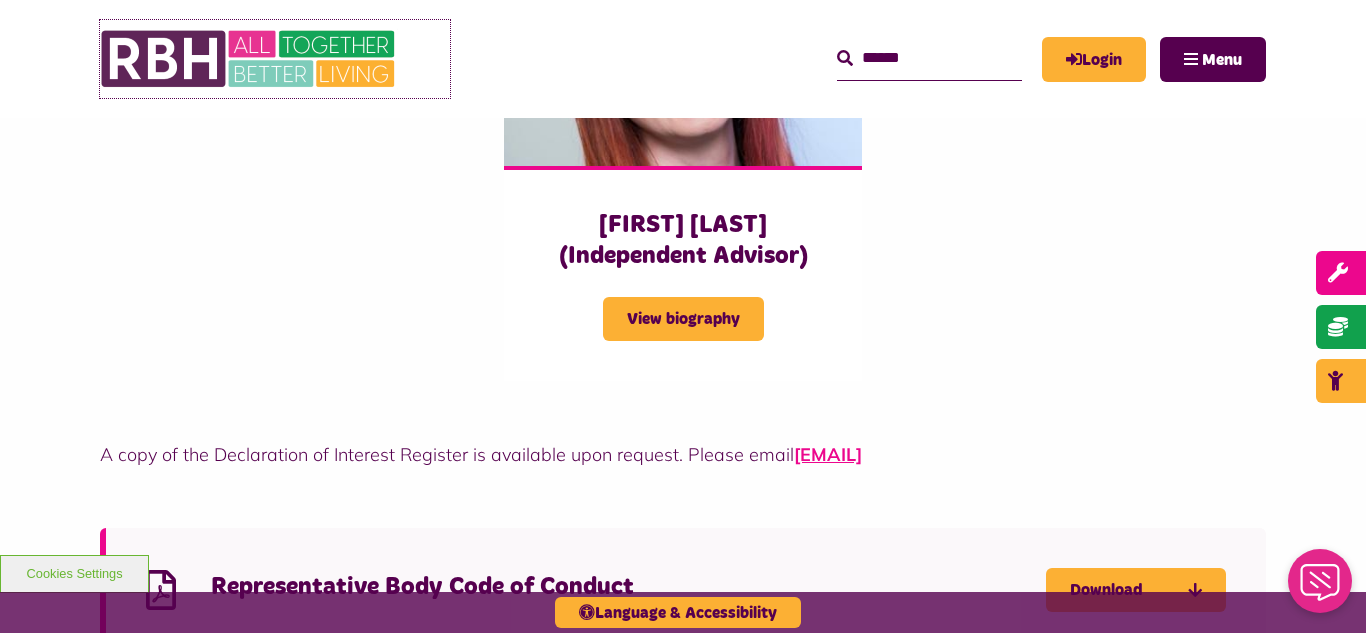 click at bounding box center (250, 59) 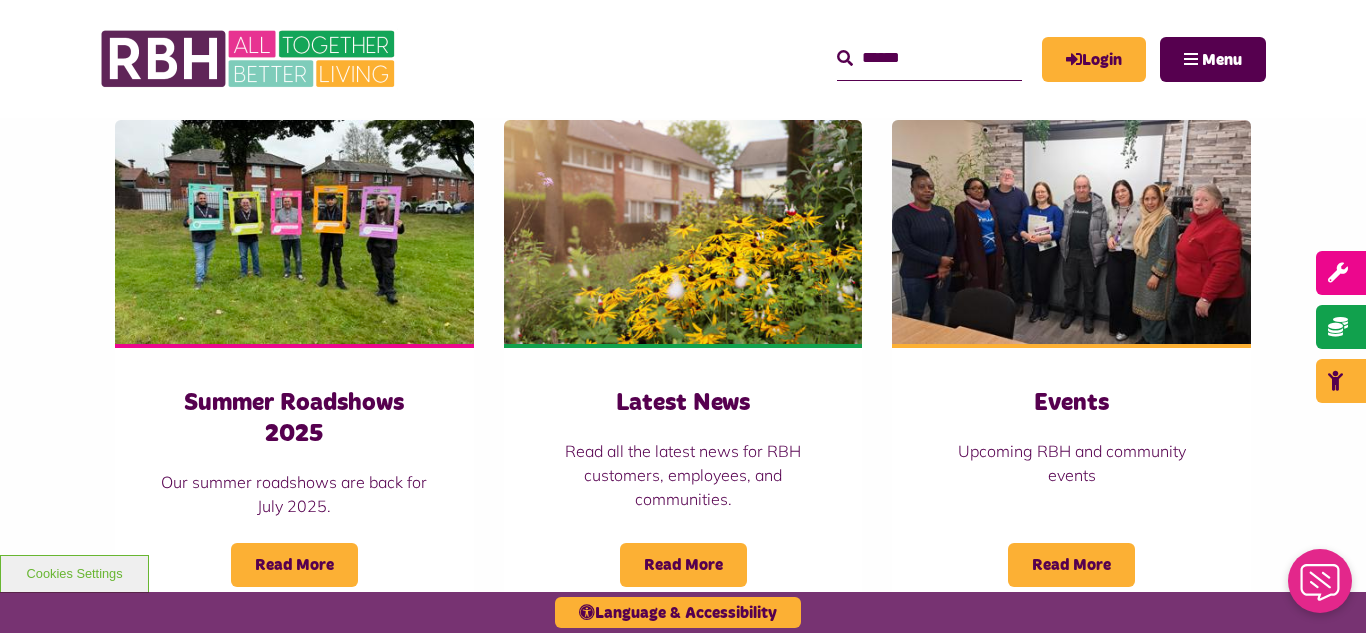 scroll, scrollTop: 1360, scrollLeft: 0, axis: vertical 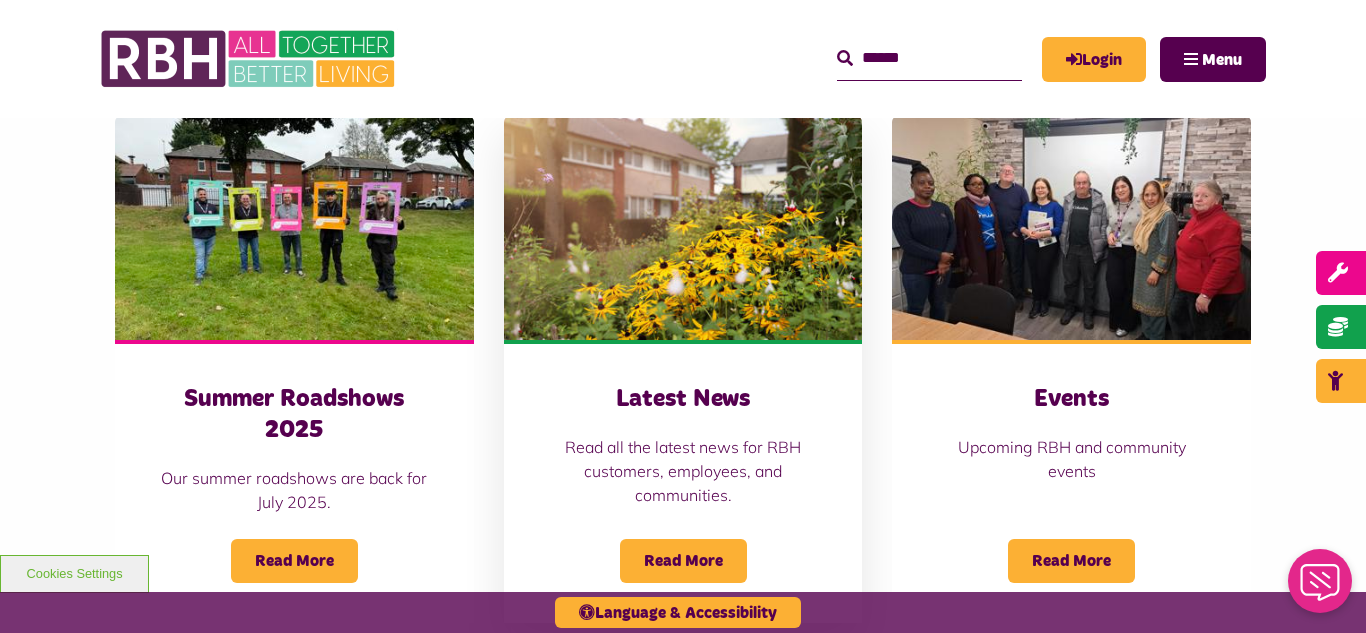 click at bounding box center (683, 228) 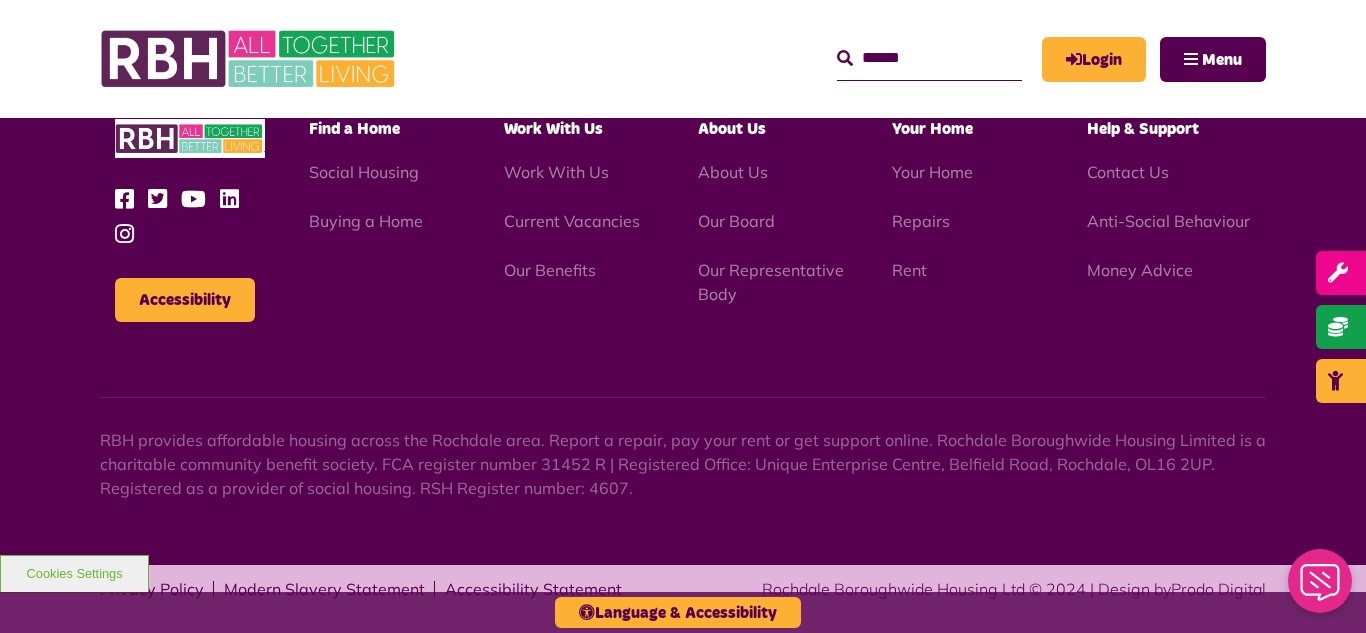scroll, scrollTop: 2177, scrollLeft: 0, axis: vertical 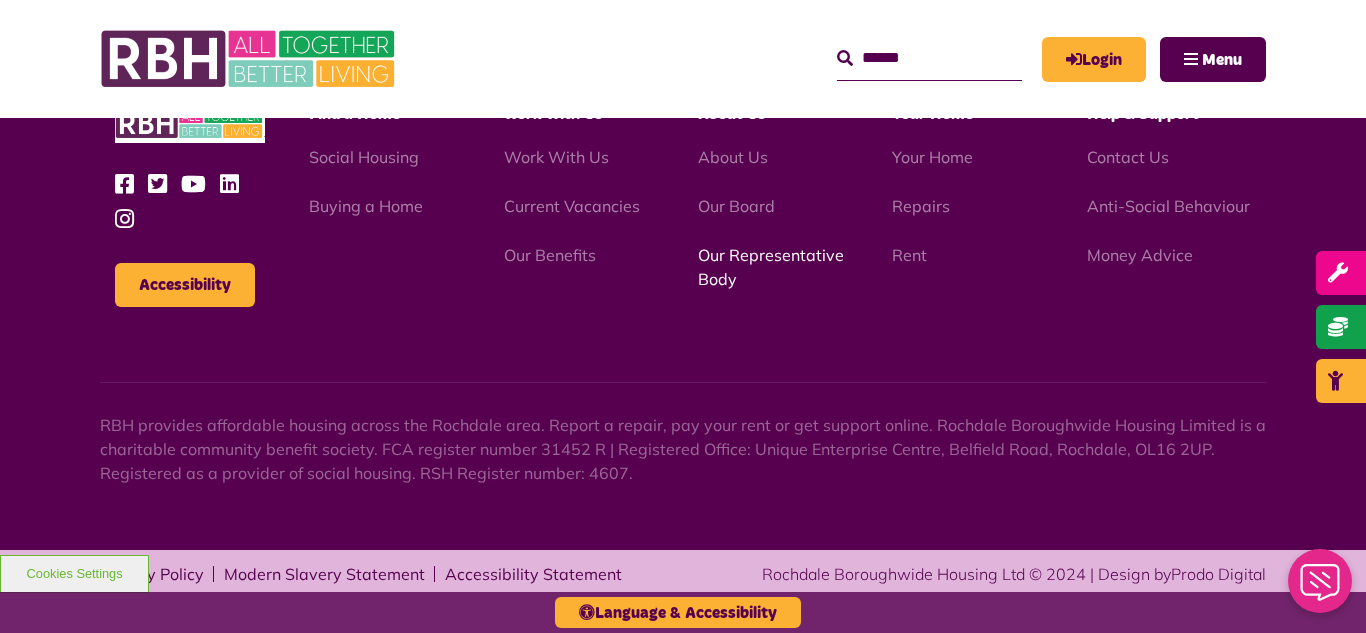 click on "Our Representative Body" at bounding box center (771, 267) 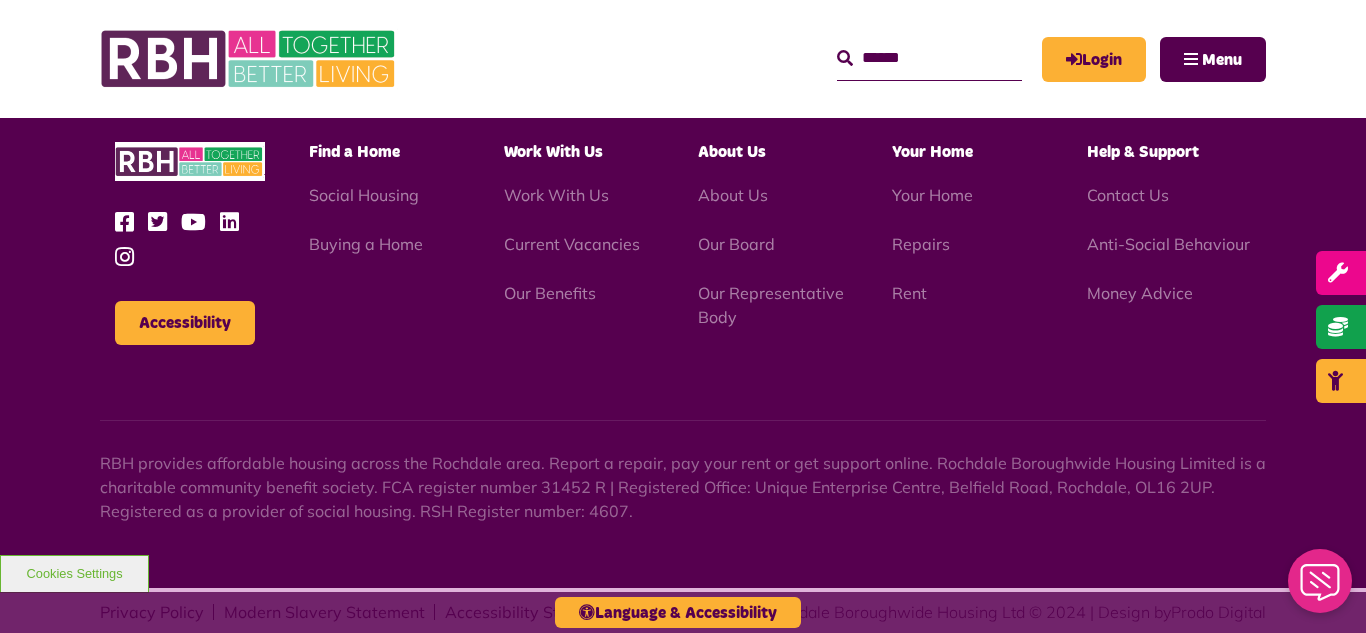 scroll, scrollTop: 5806, scrollLeft: 0, axis: vertical 